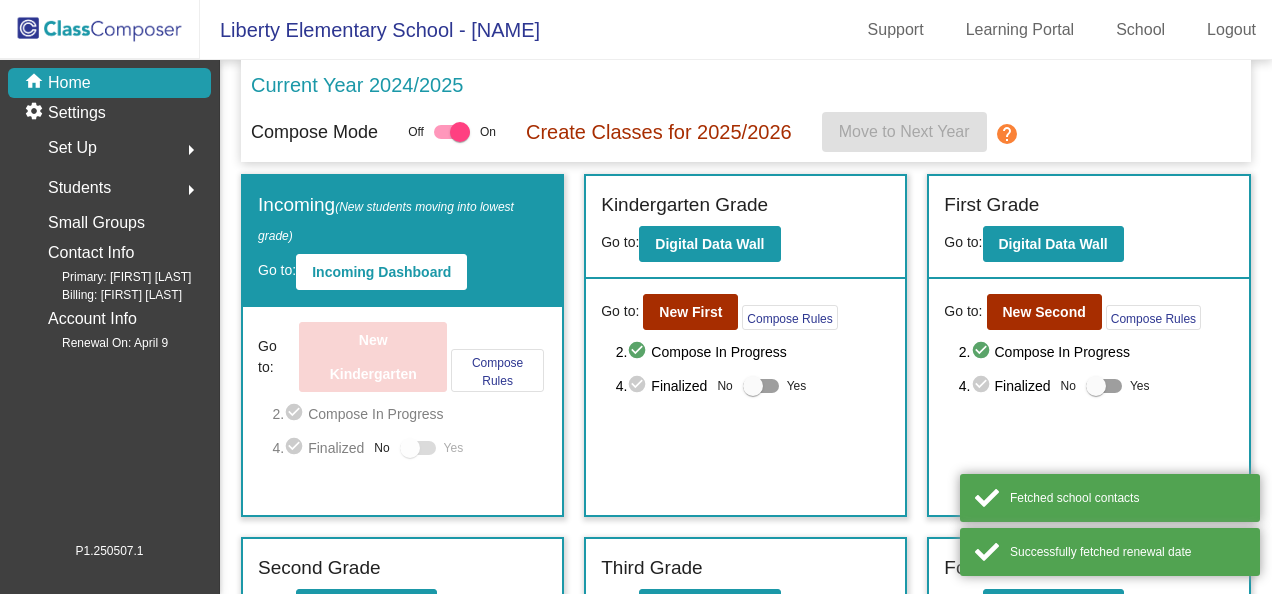 scroll, scrollTop: 0, scrollLeft: 0, axis: both 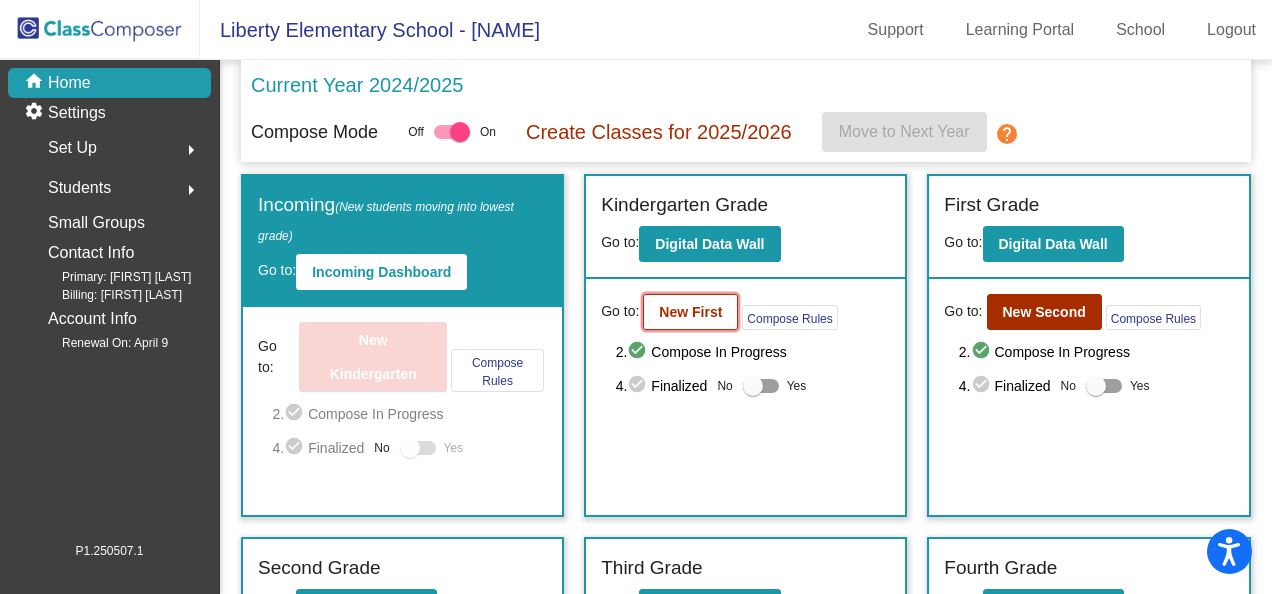 click on "New First" 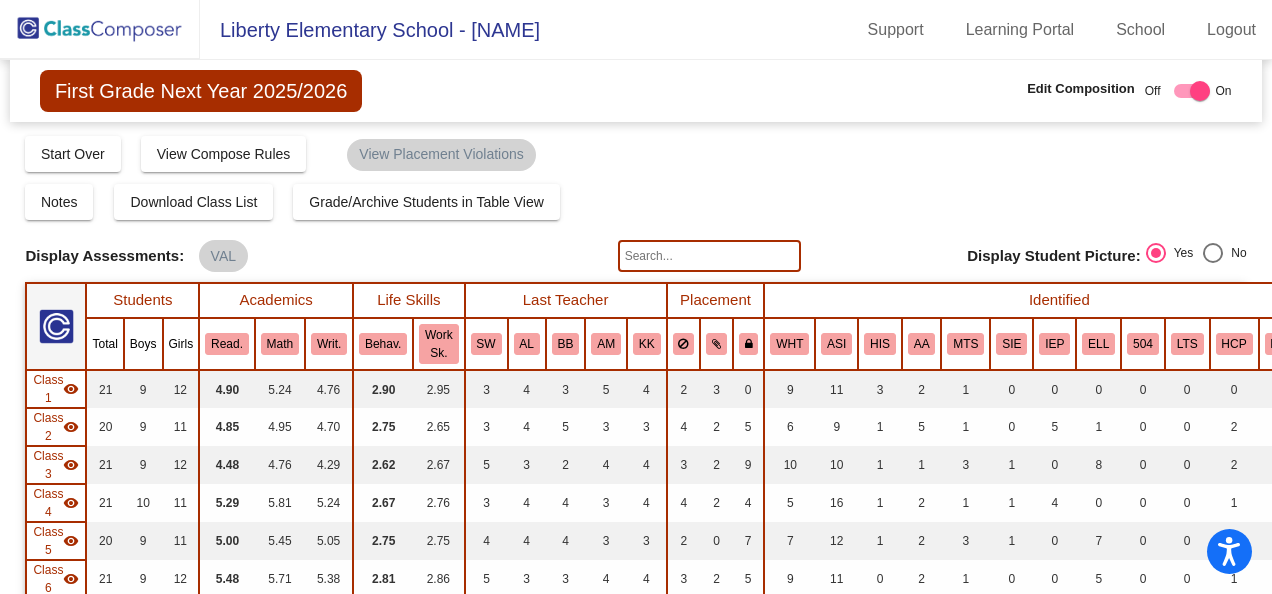 scroll, scrollTop: 300, scrollLeft: 0, axis: vertical 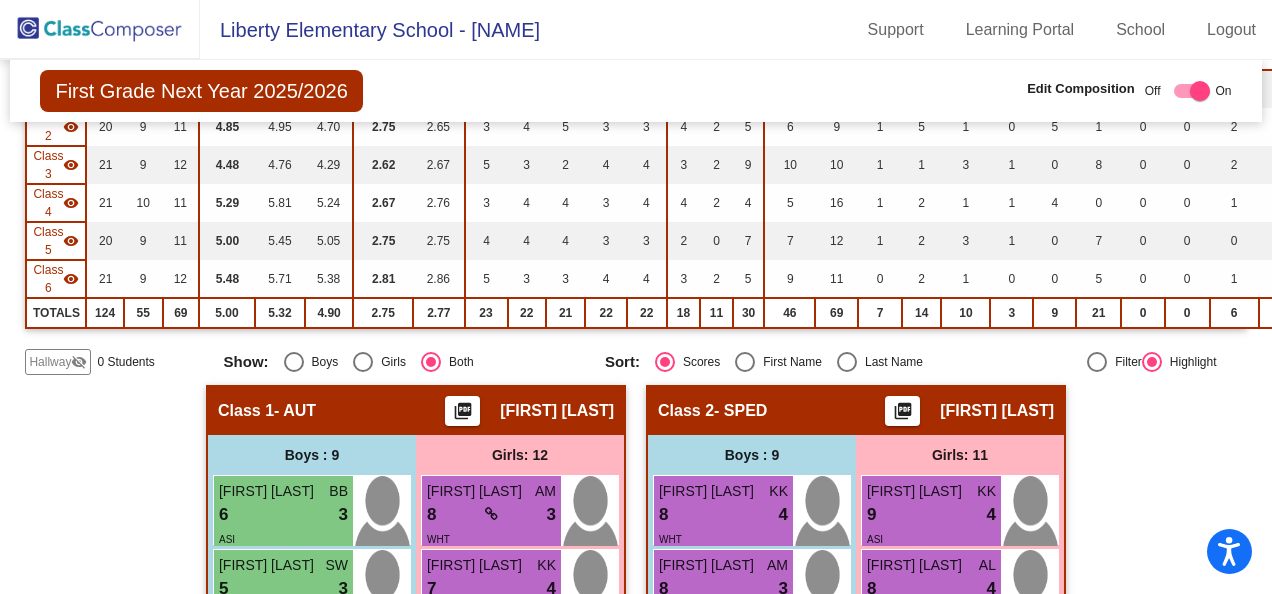 click on "visibility_off" 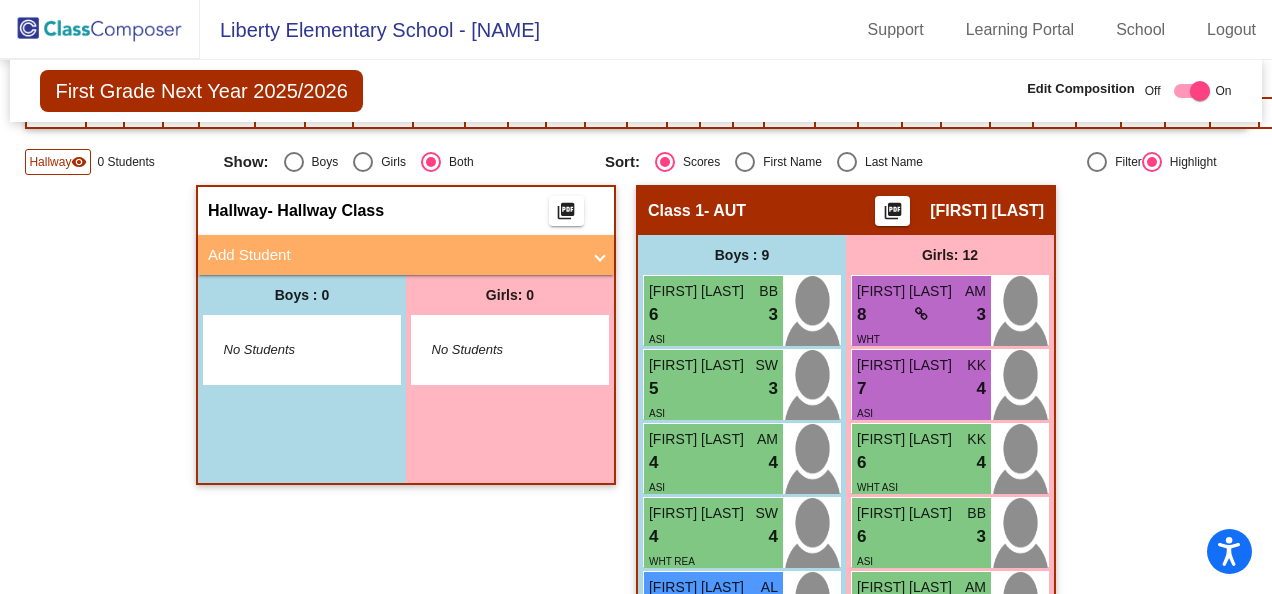 scroll, scrollTop: 0, scrollLeft: 0, axis: both 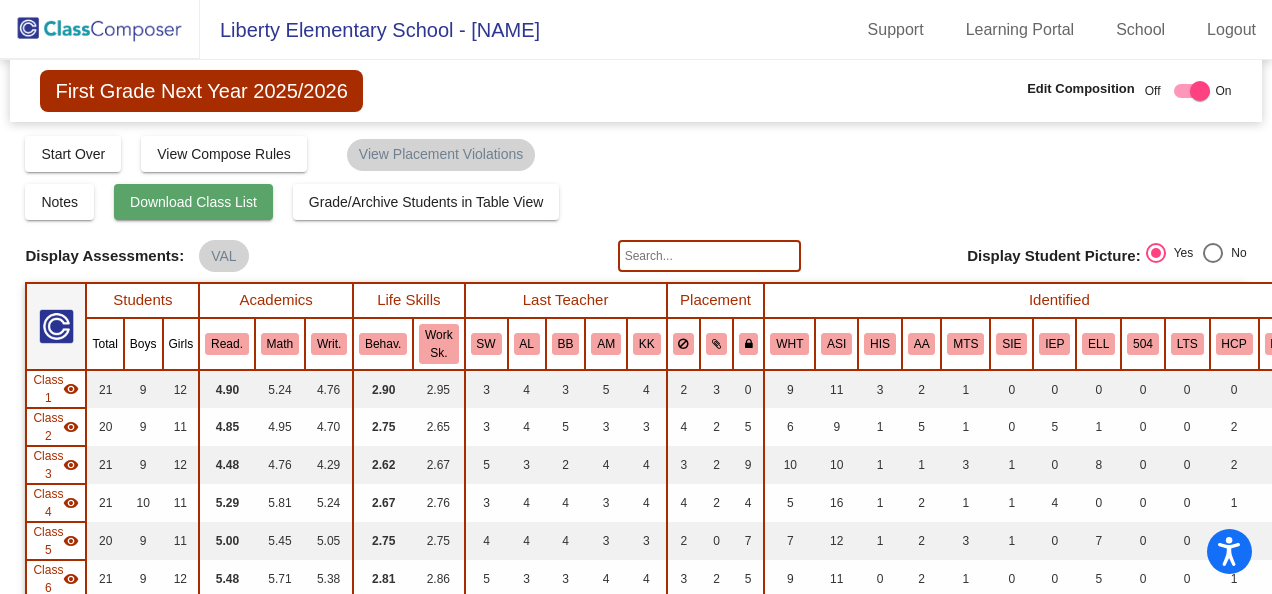 click on "Download Class List" 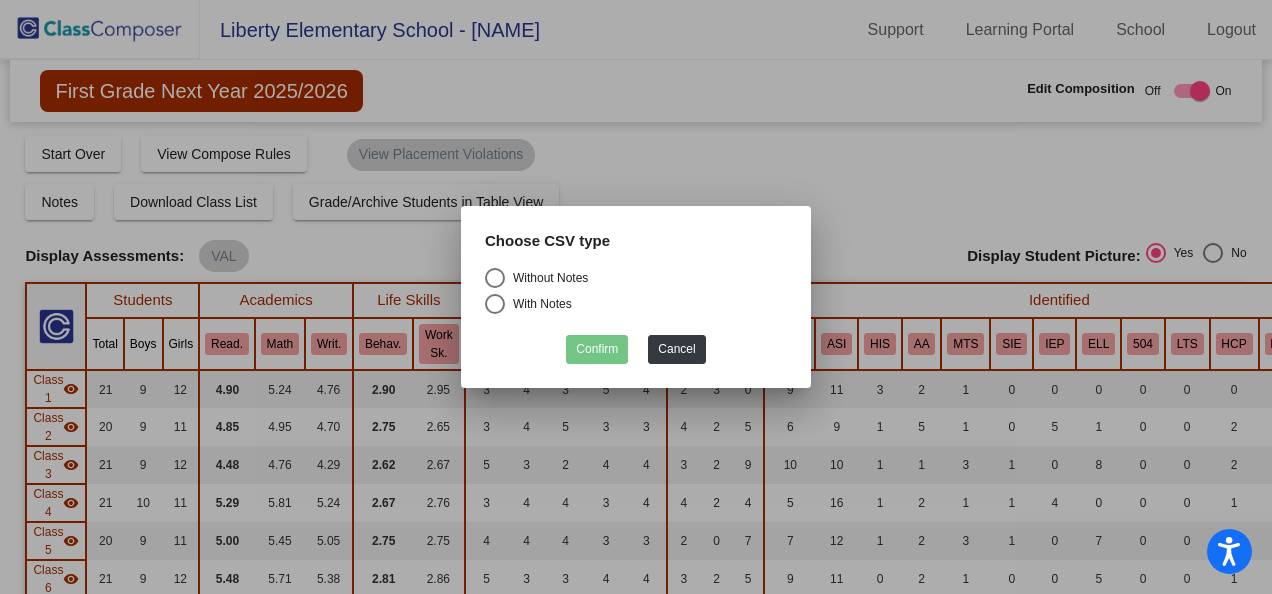 click at bounding box center (495, 278) 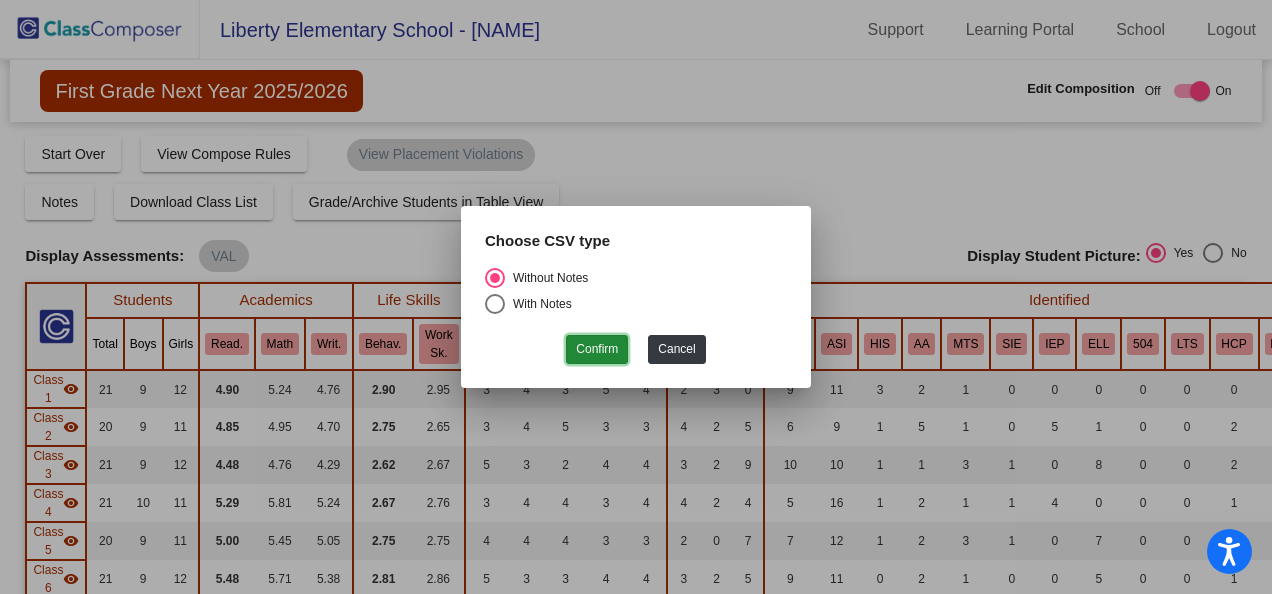 click on "Confirm" at bounding box center (597, 349) 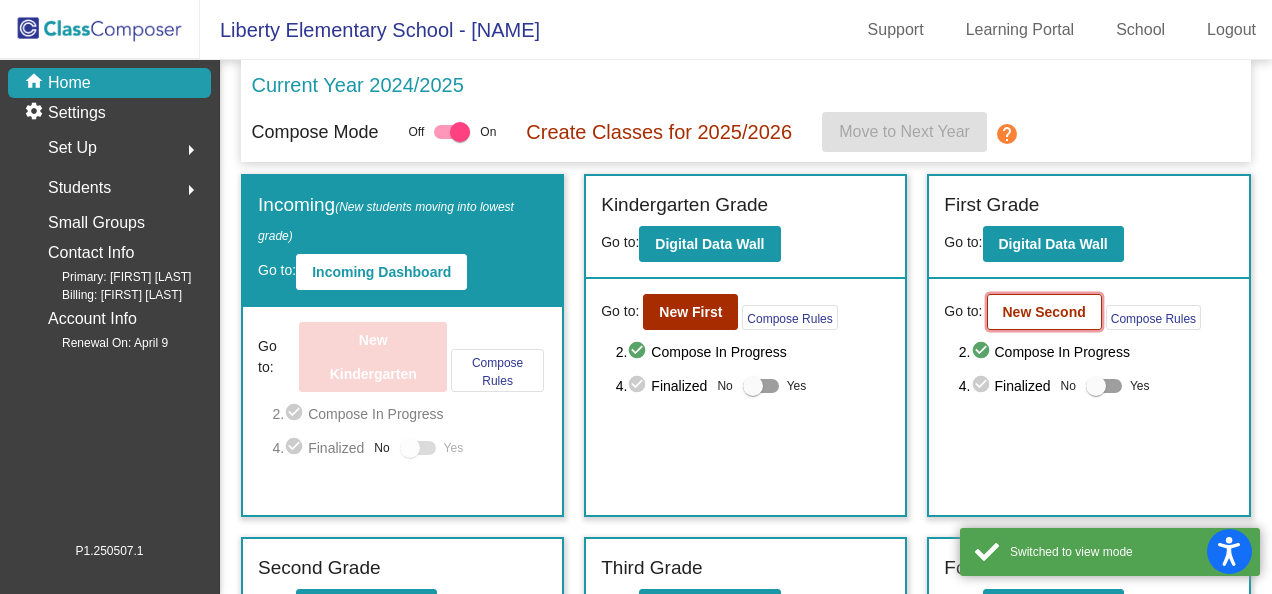click on "New Second" 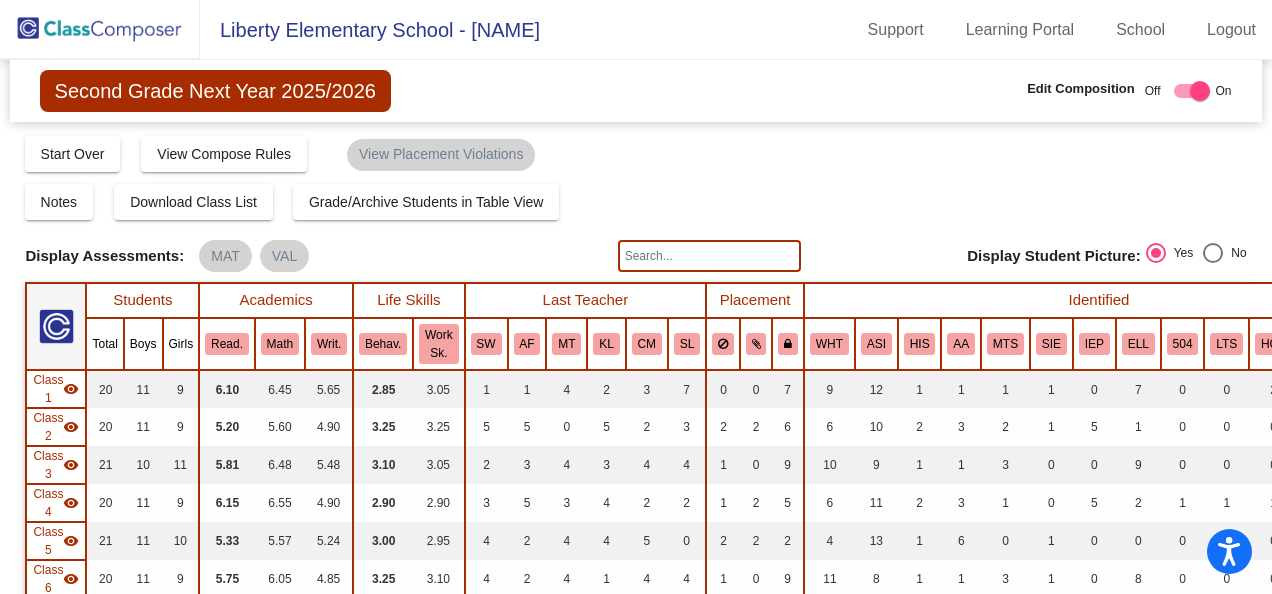 scroll, scrollTop: 400, scrollLeft: 0, axis: vertical 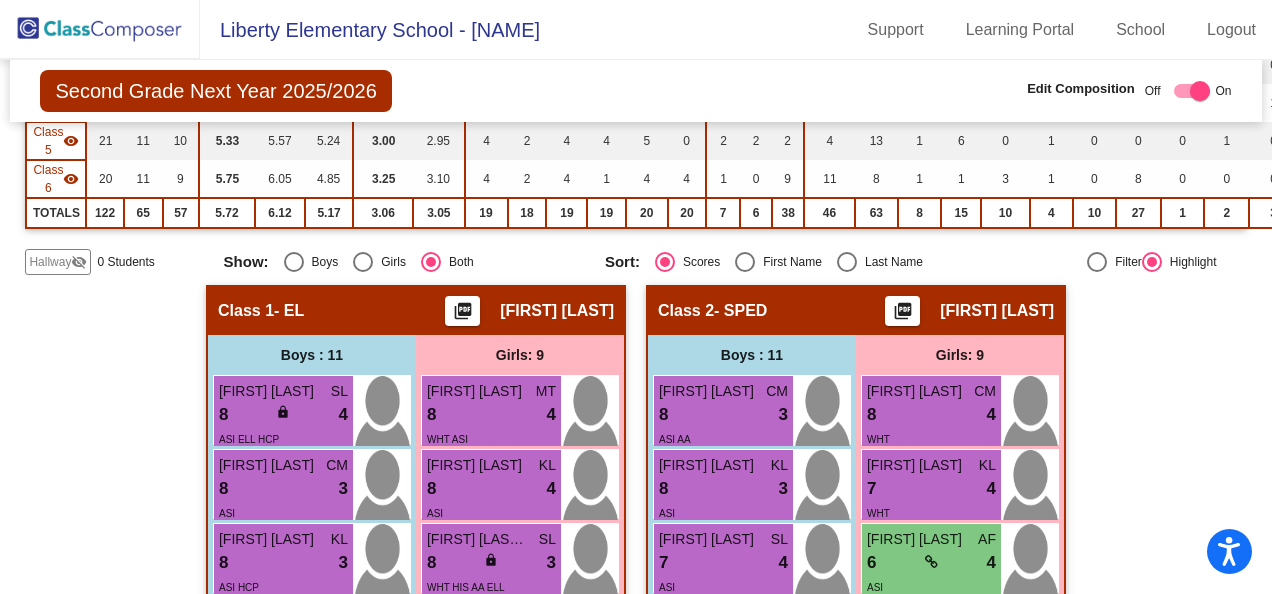 click on "Hallway" 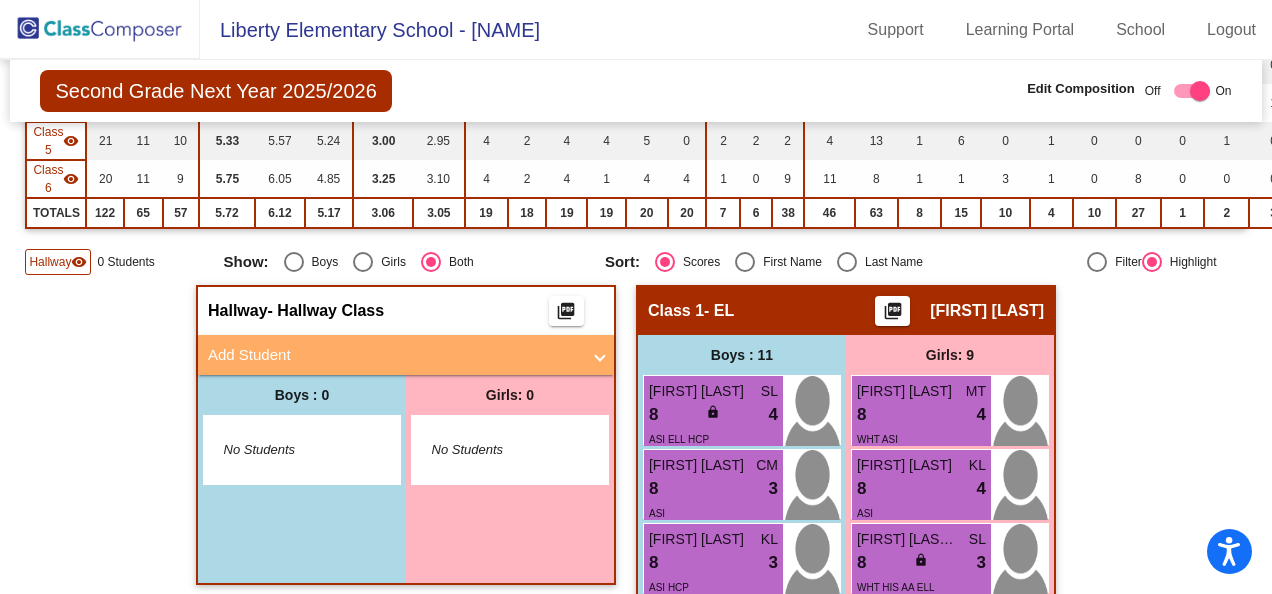 scroll, scrollTop: 0, scrollLeft: 0, axis: both 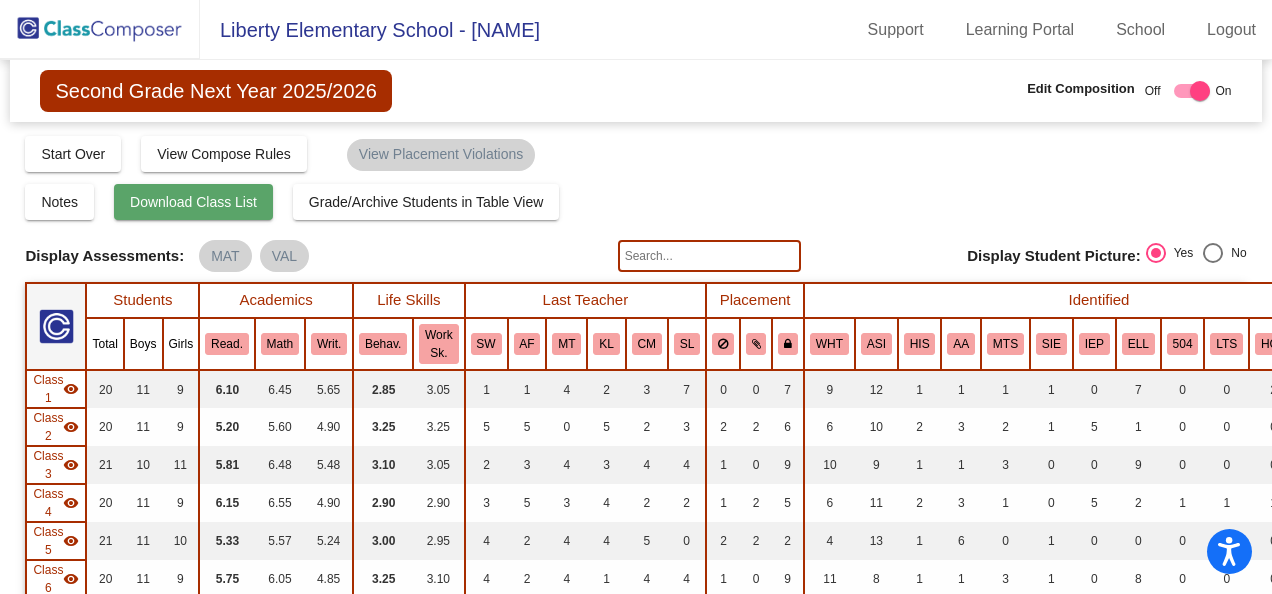 click on "Download Class List" 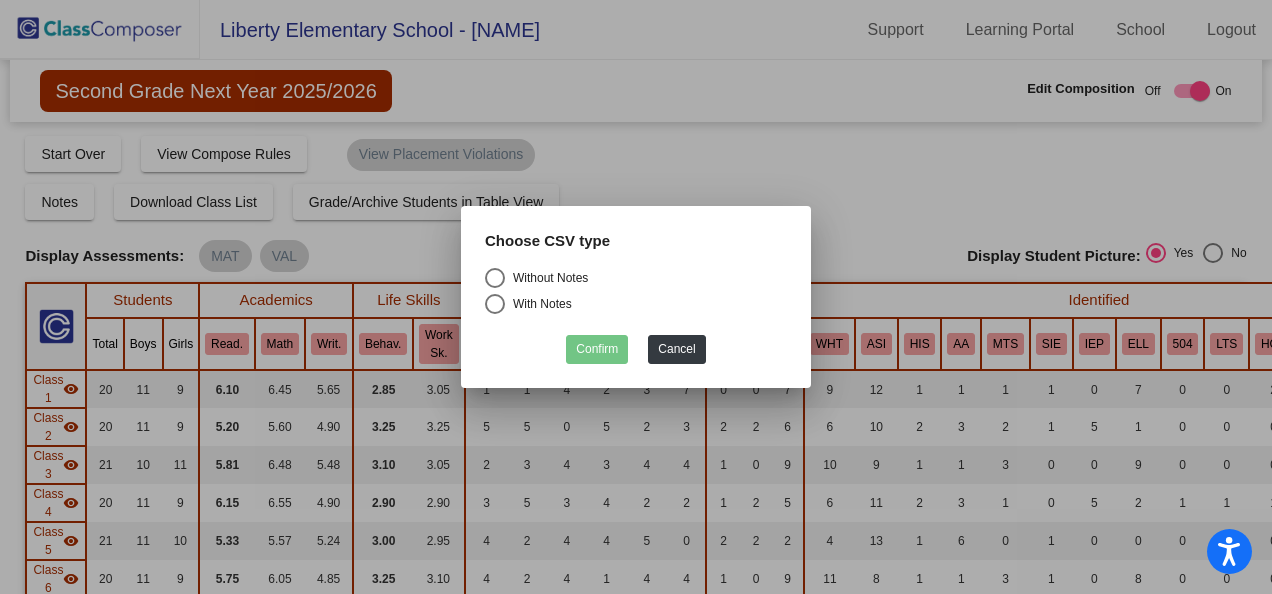 click at bounding box center [495, 278] 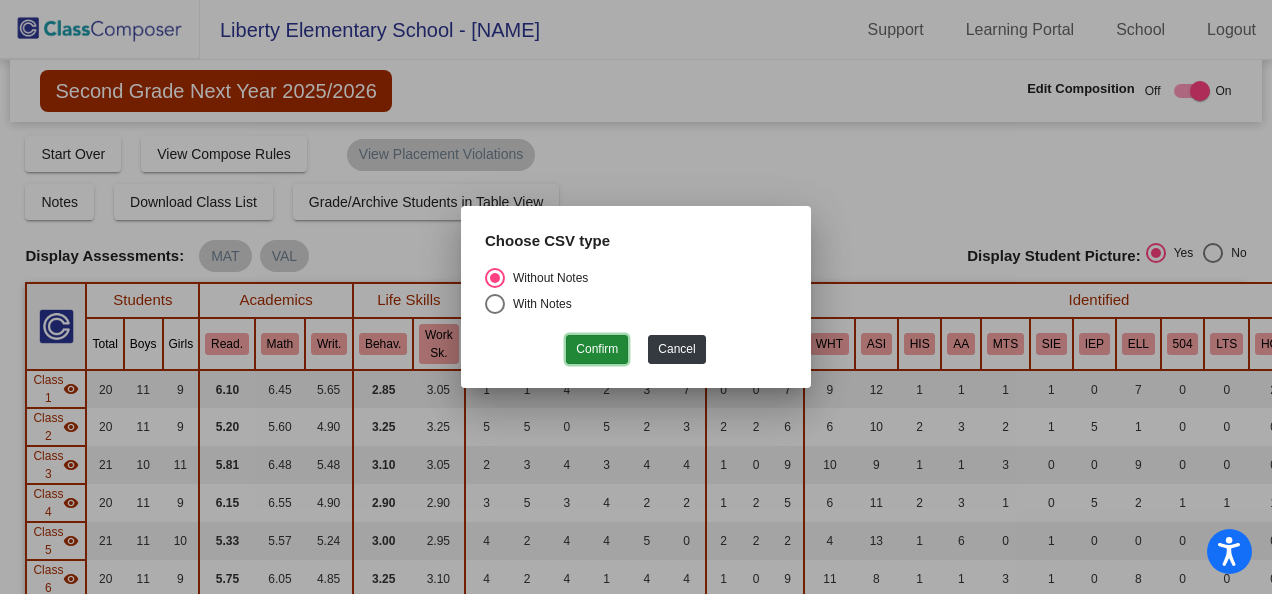click on "Confirm" at bounding box center (597, 349) 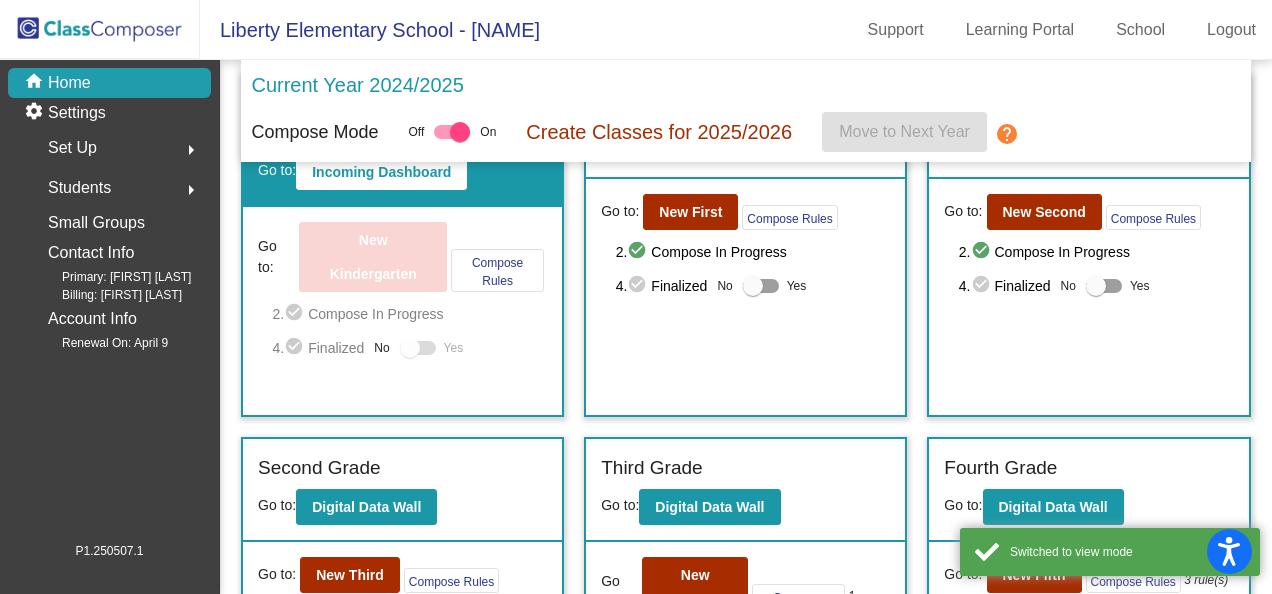 scroll, scrollTop: 200, scrollLeft: 0, axis: vertical 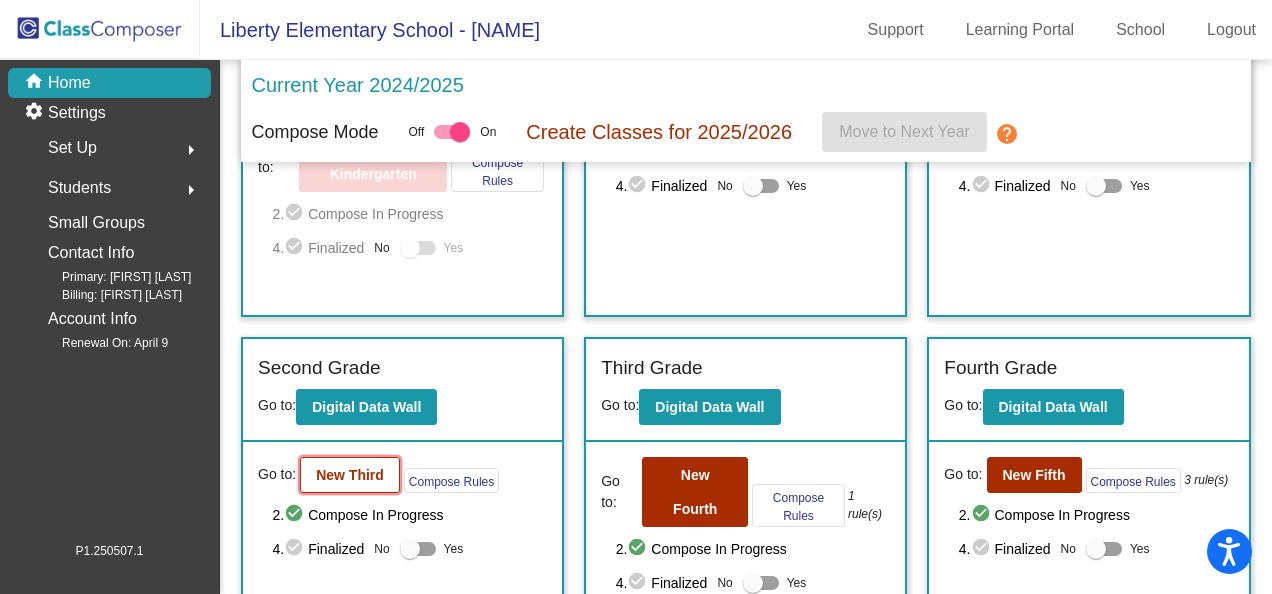 click on "New Third" 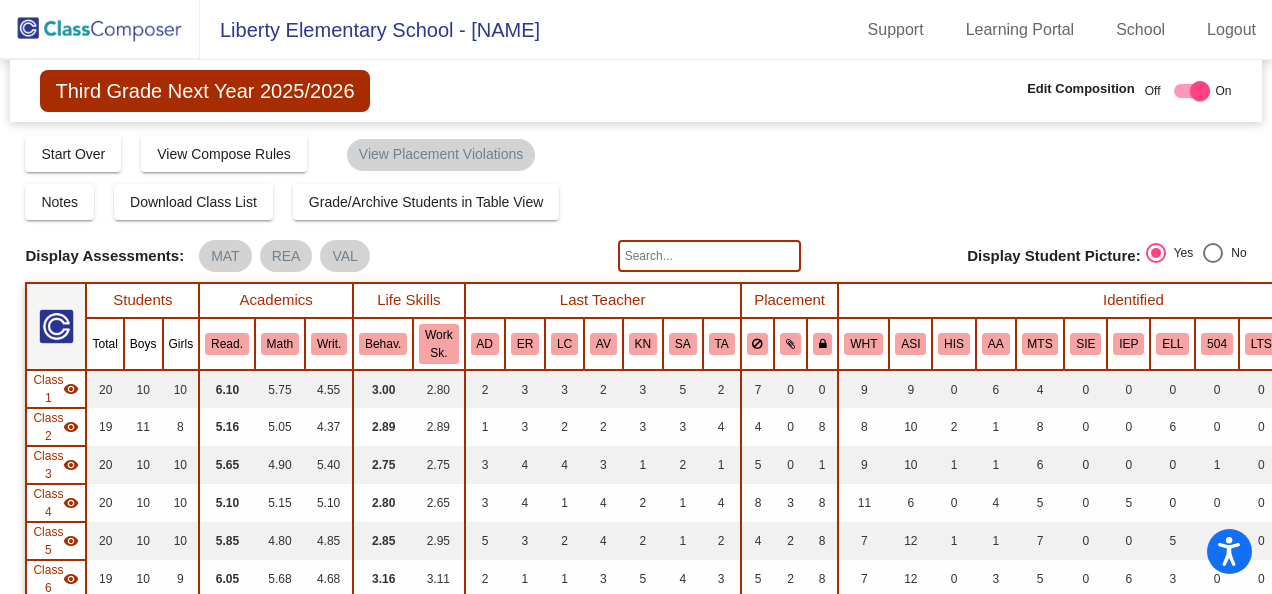 scroll, scrollTop: 300, scrollLeft: 0, axis: vertical 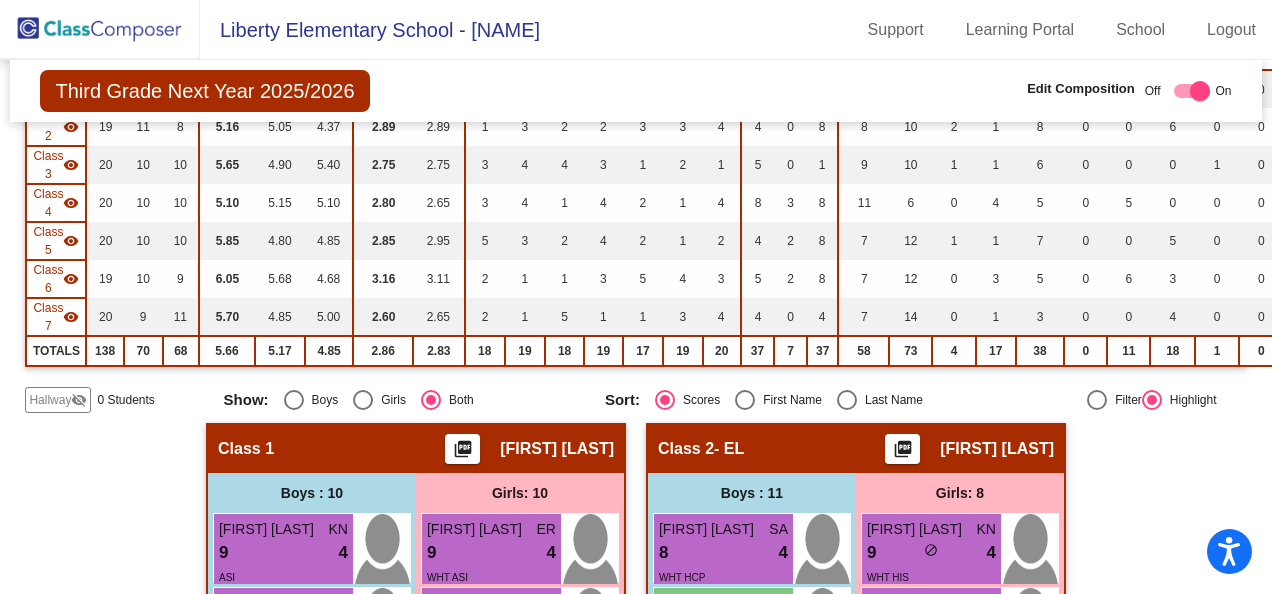 click on "visibility_off" 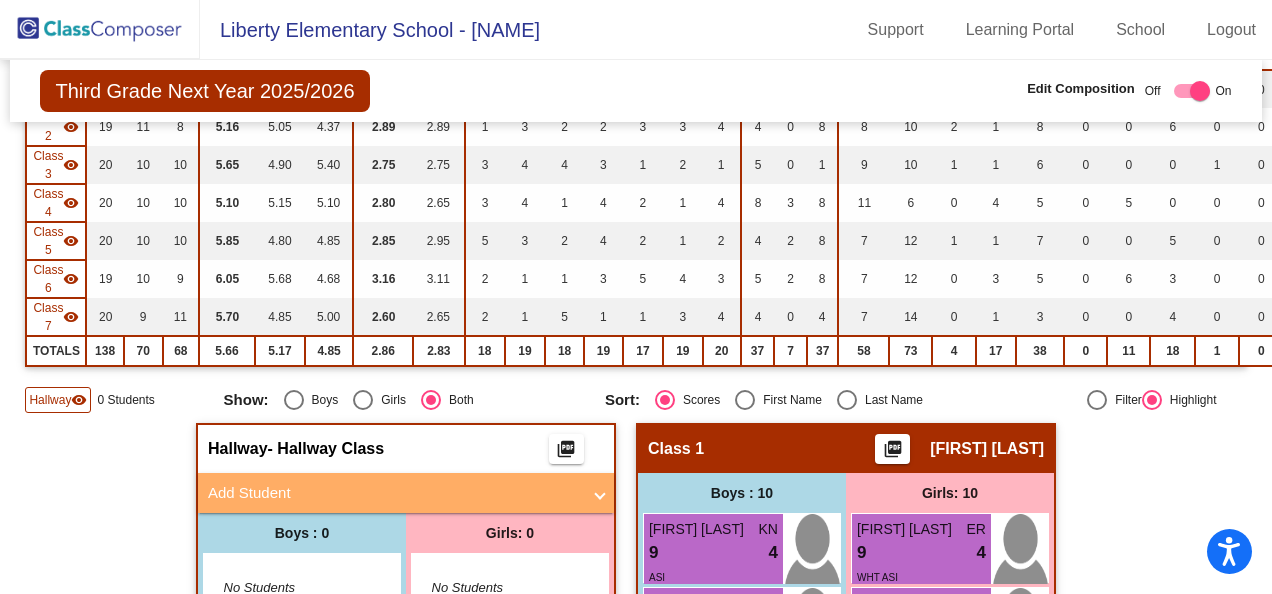scroll, scrollTop: 0, scrollLeft: 0, axis: both 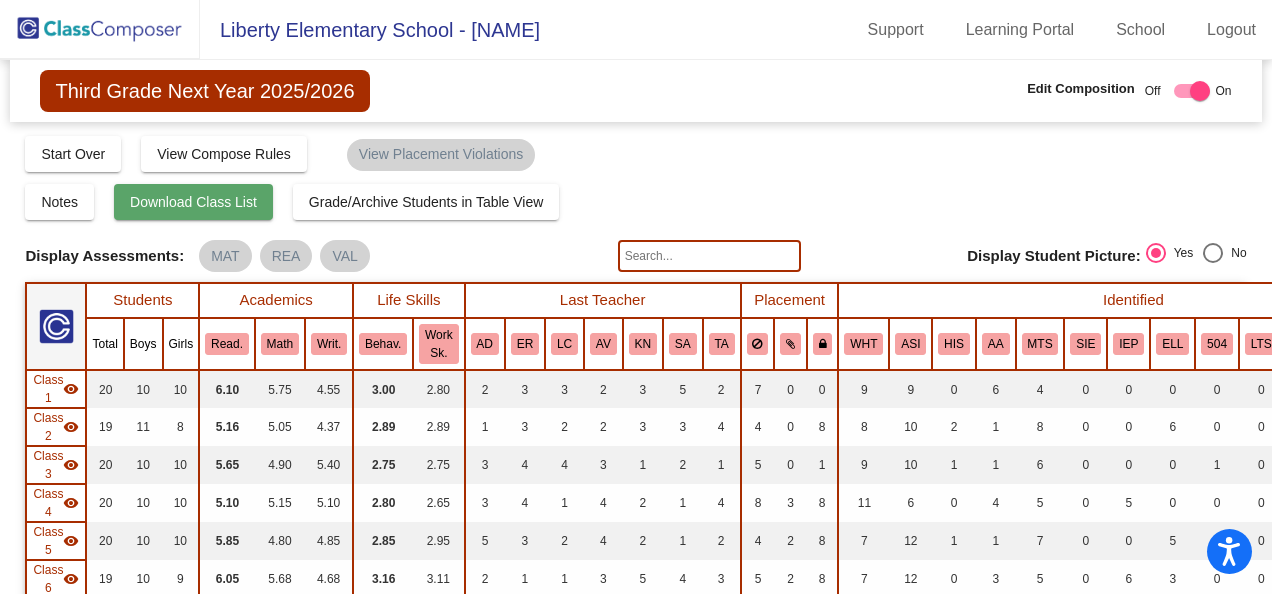 click on "Download Class List" 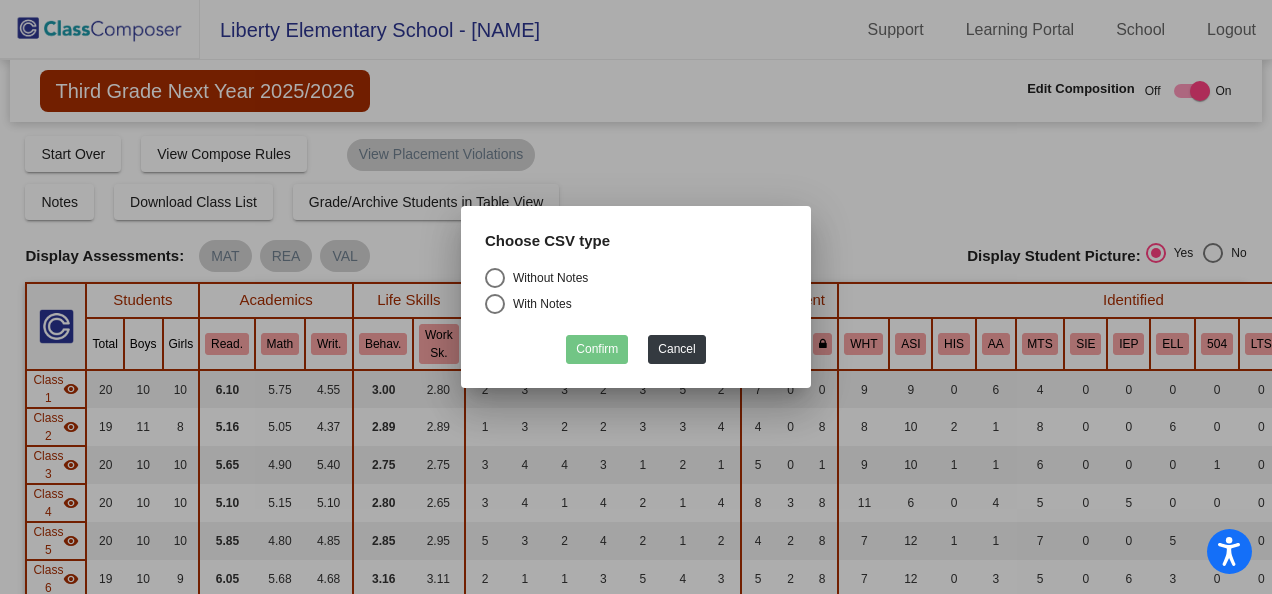 click at bounding box center [495, 278] 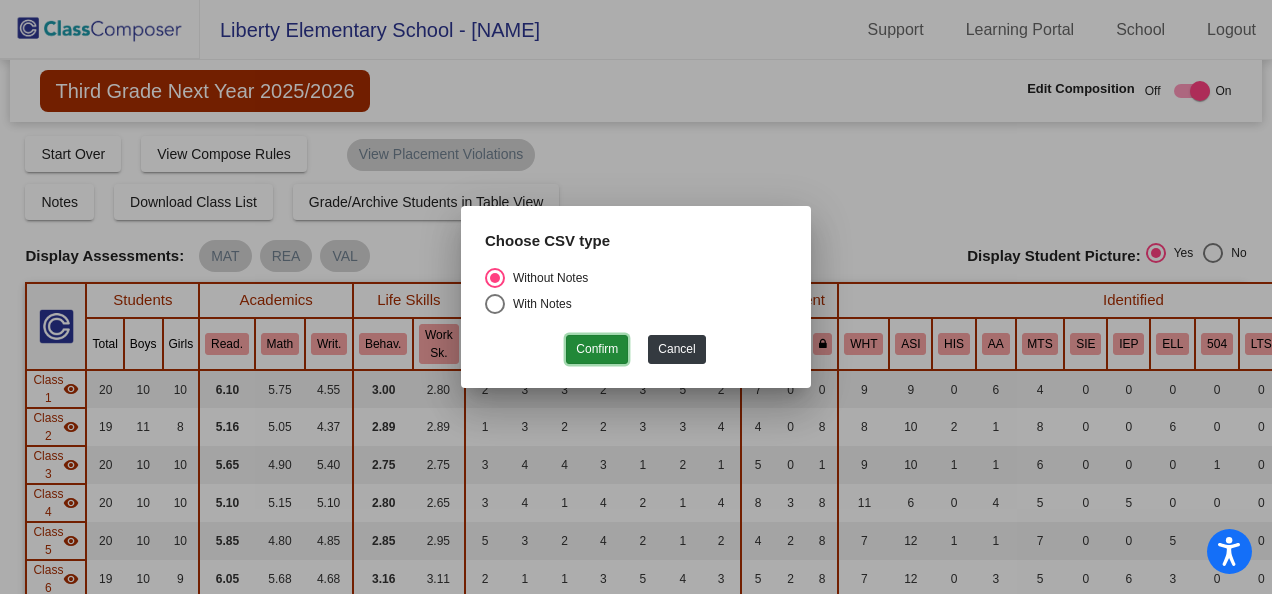 click on "Confirm" at bounding box center [597, 349] 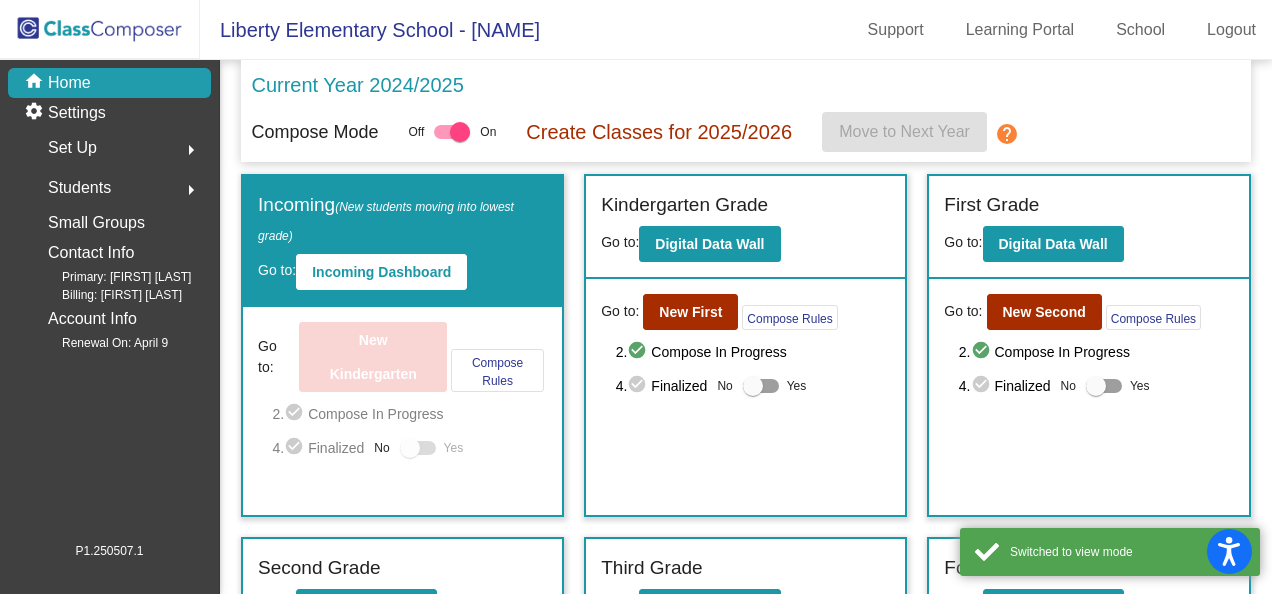 scroll, scrollTop: 100, scrollLeft: 0, axis: vertical 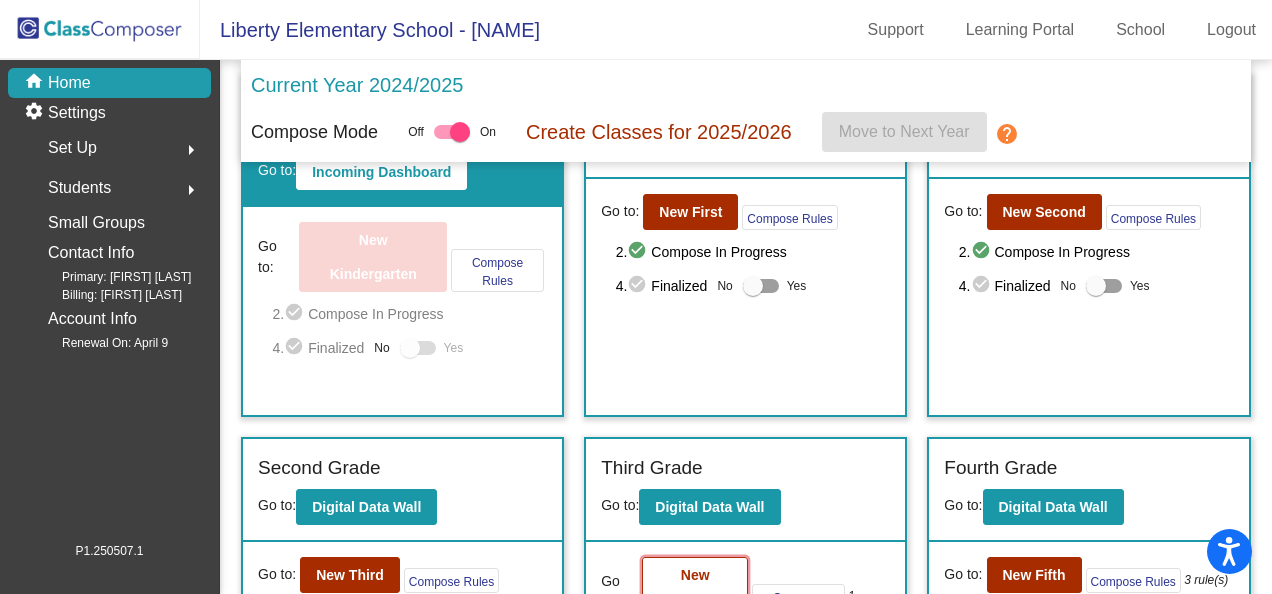 click on "New Fourth" 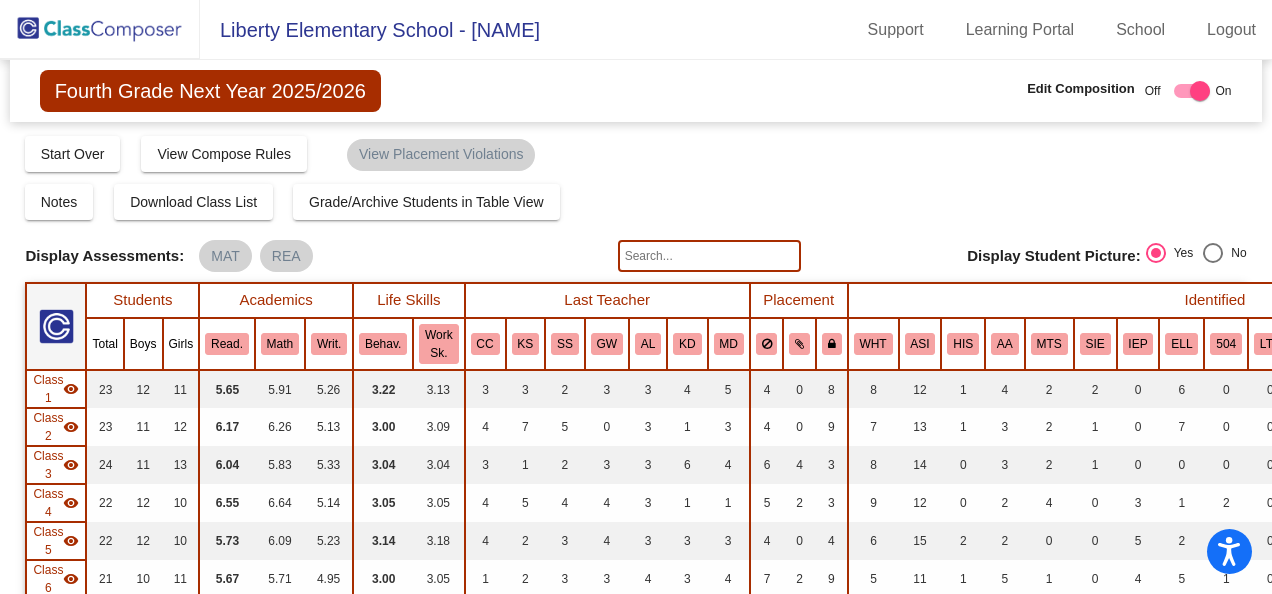 scroll, scrollTop: 400, scrollLeft: 0, axis: vertical 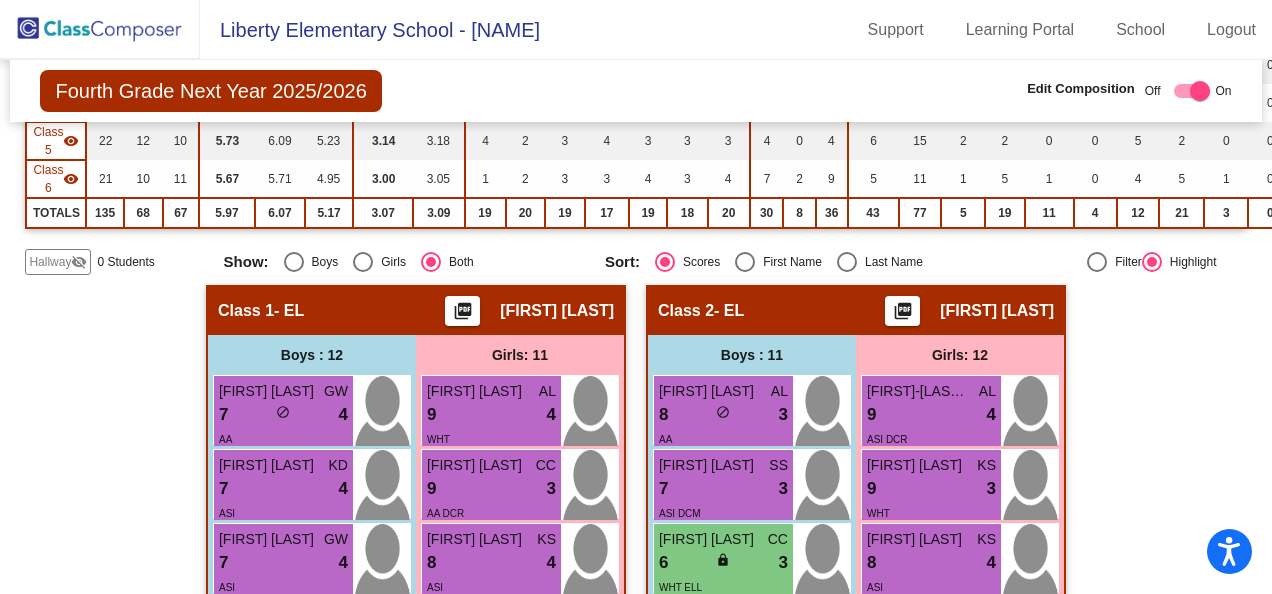 click on "visibility_off" 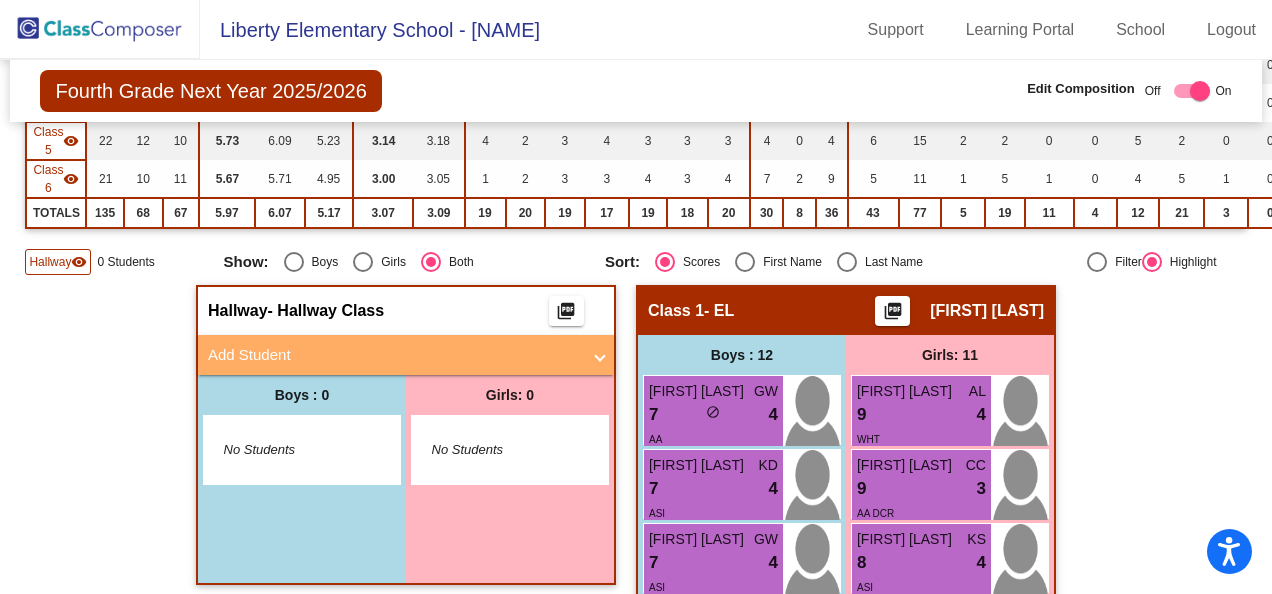 scroll, scrollTop: 0, scrollLeft: 0, axis: both 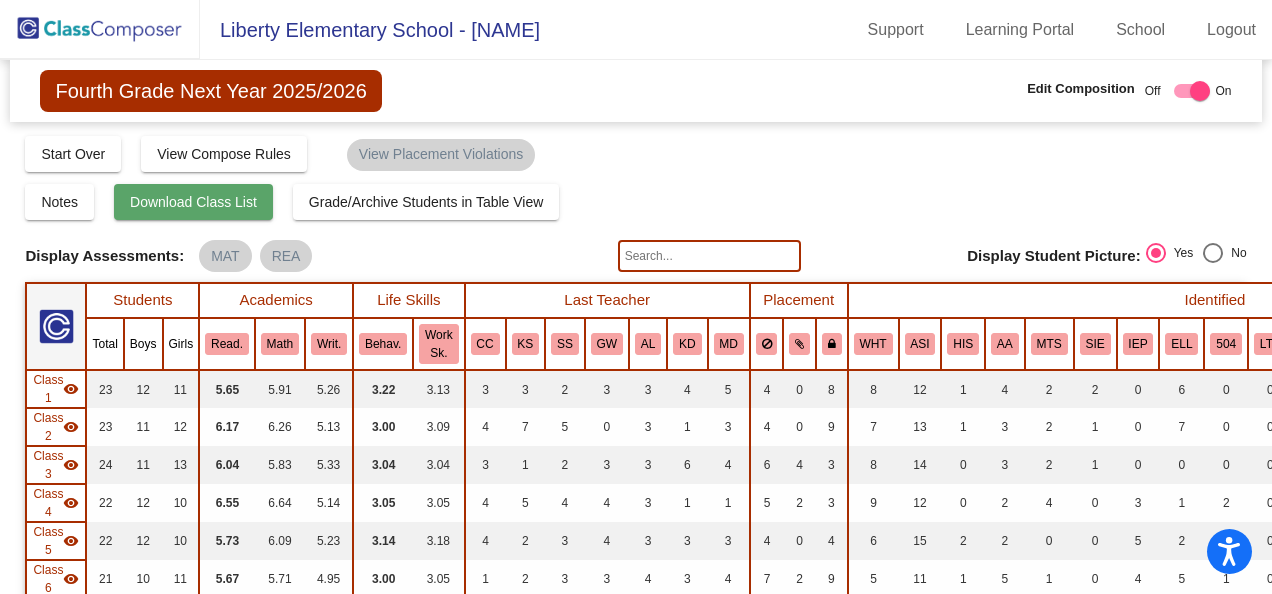 click on "Download Class List" 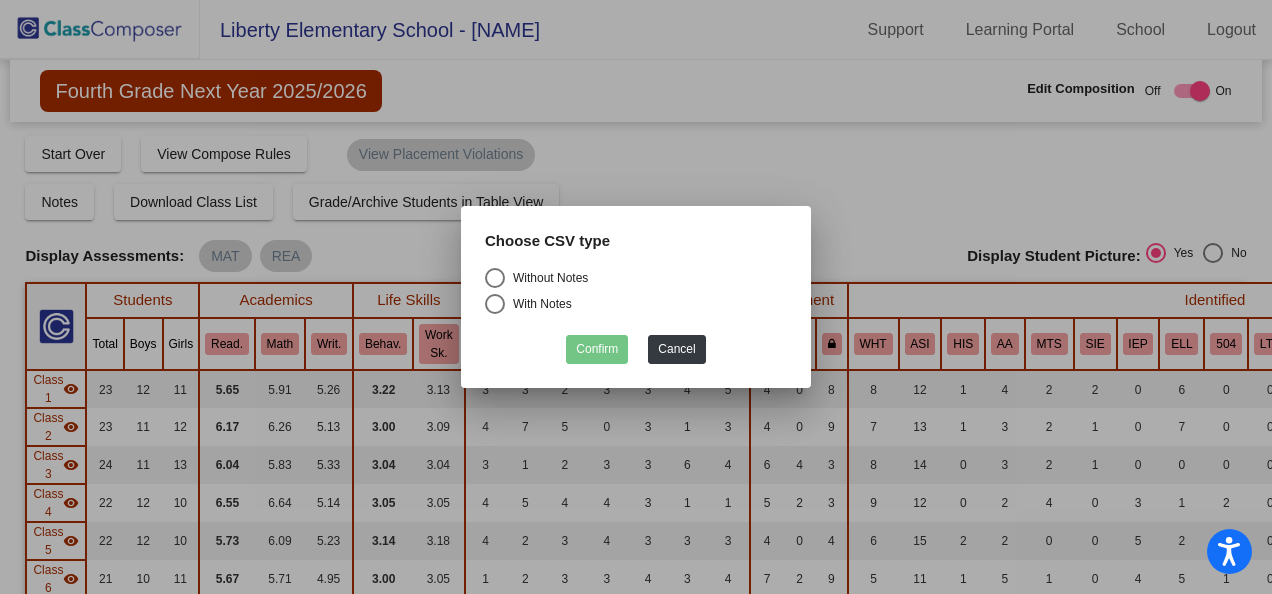 click at bounding box center [495, 278] 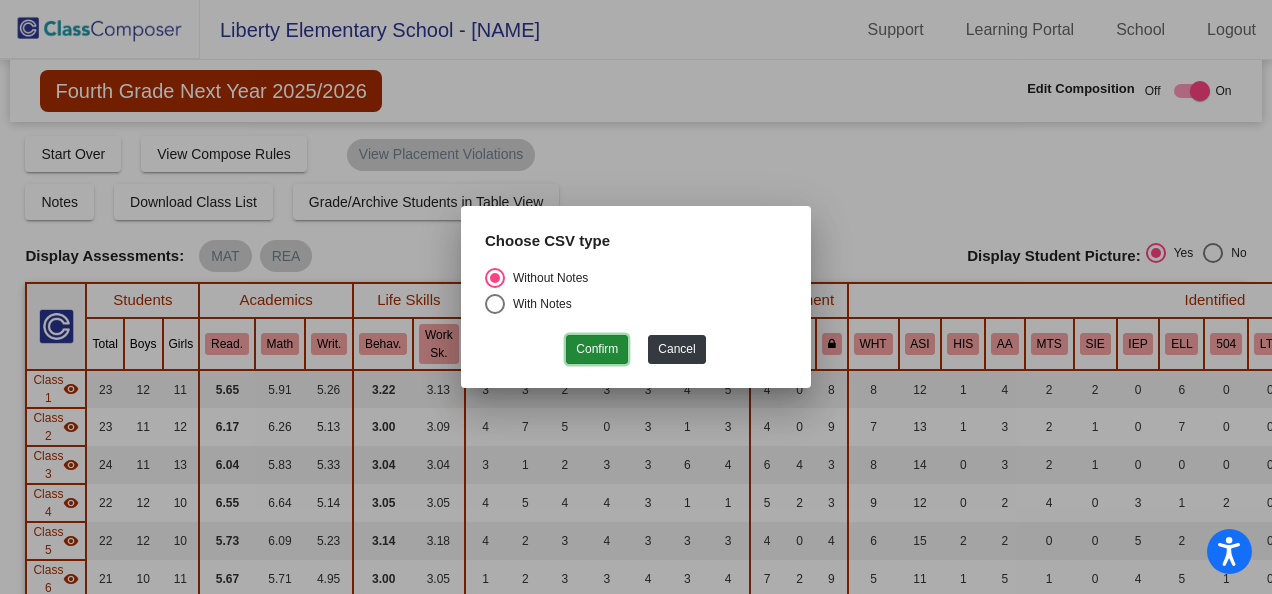 click on "Confirm" at bounding box center [597, 349] 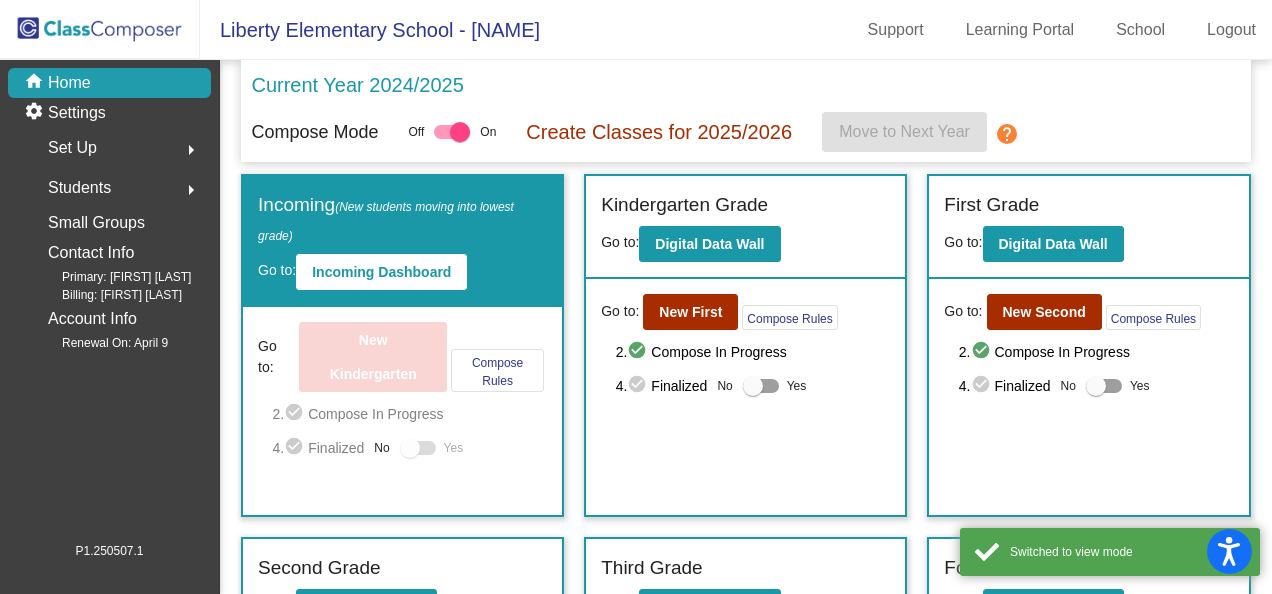 scroll, scrollTop: 200, scrollLeft: 0, axis: vertical 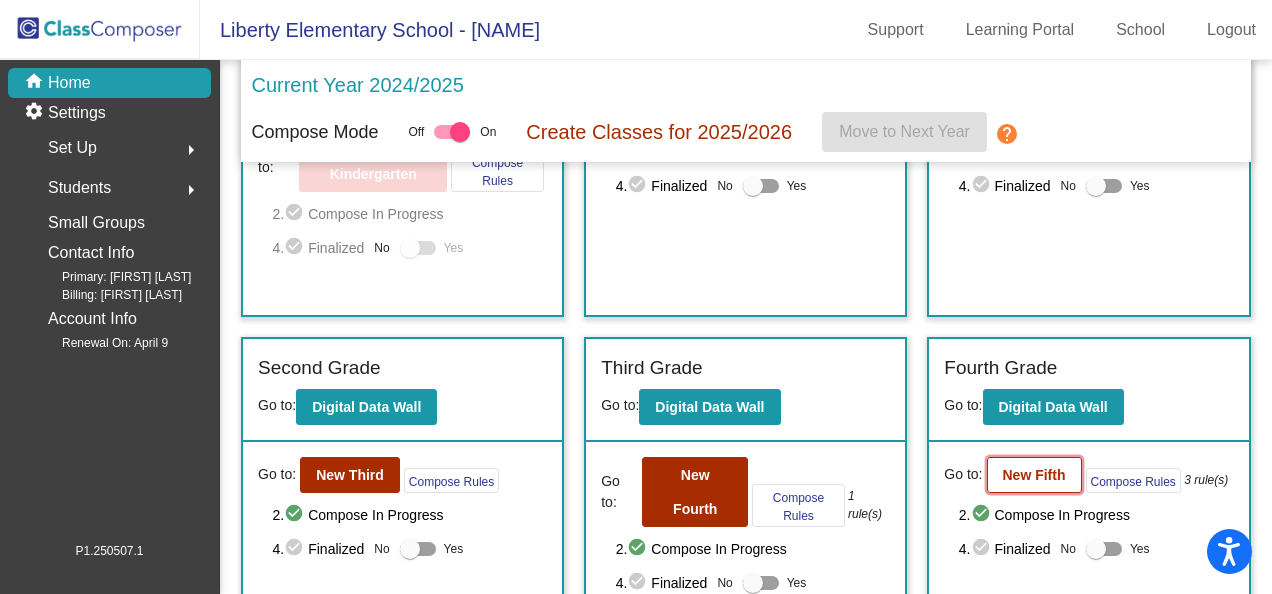 click on "New Fifth" 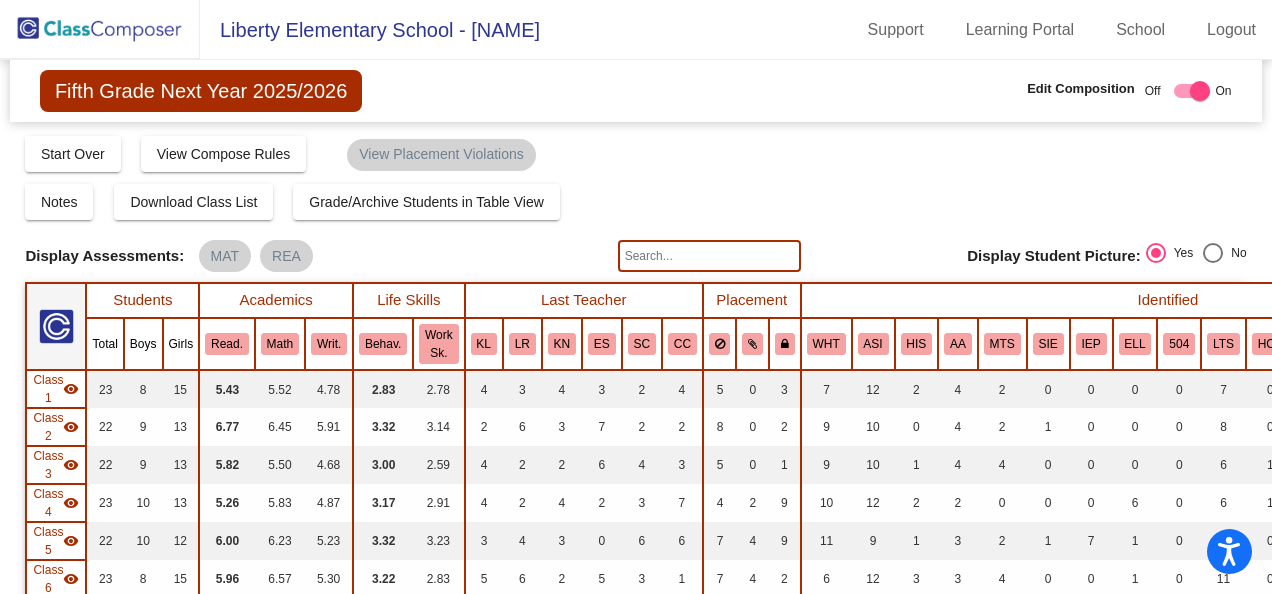 scroll, scrollTop: 300, scrollLeft: 0, axis: vertical 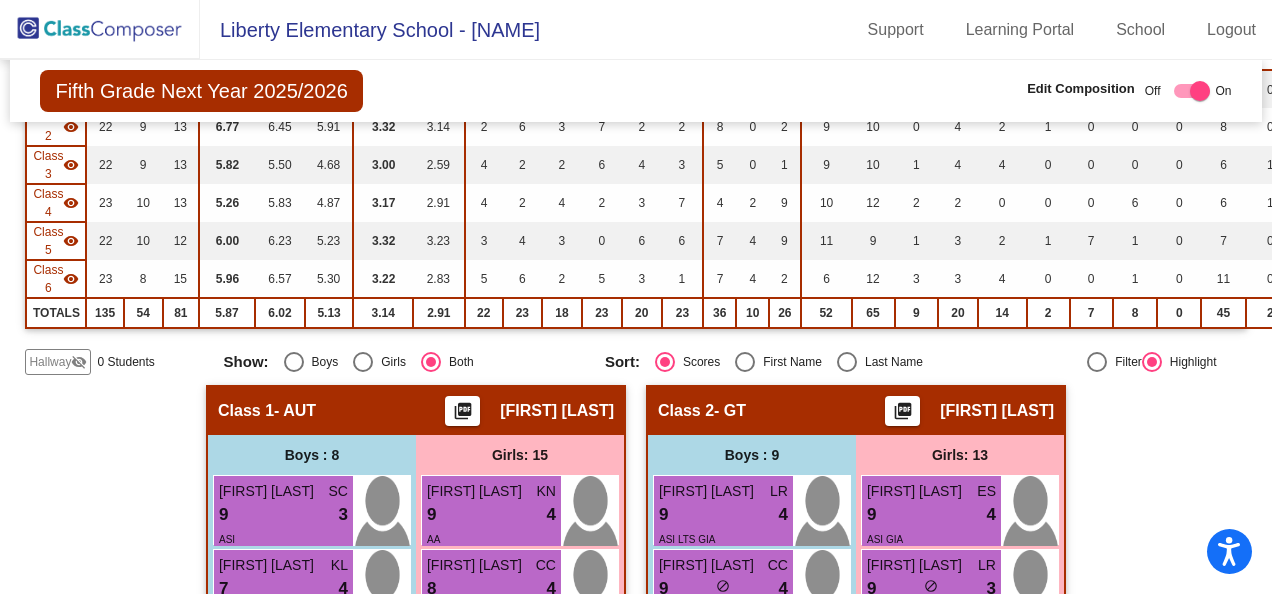 click on "visibility_off" 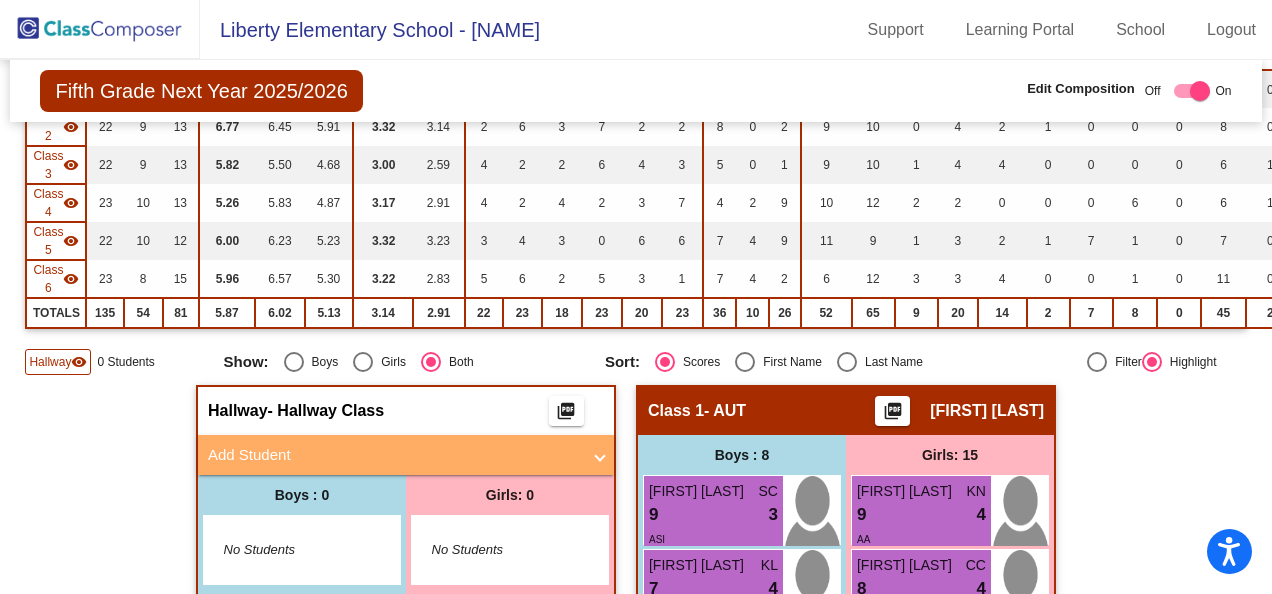 scroll, scrollTop: 0, scrollLeft: 0, axis: both 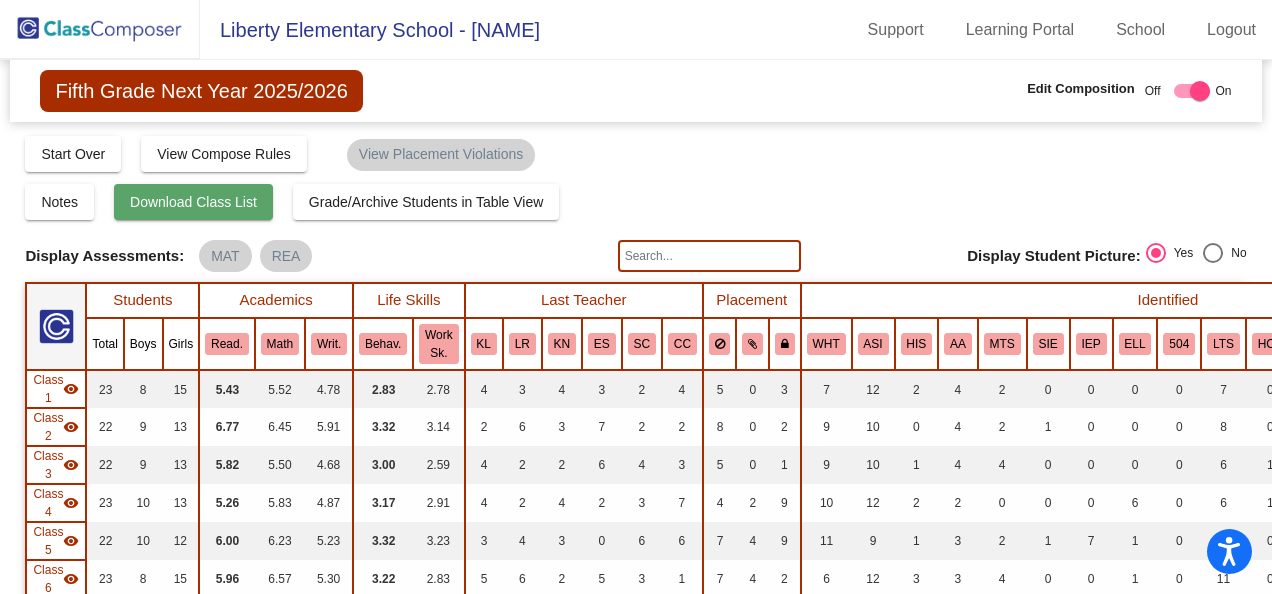 click on "Download Class List" 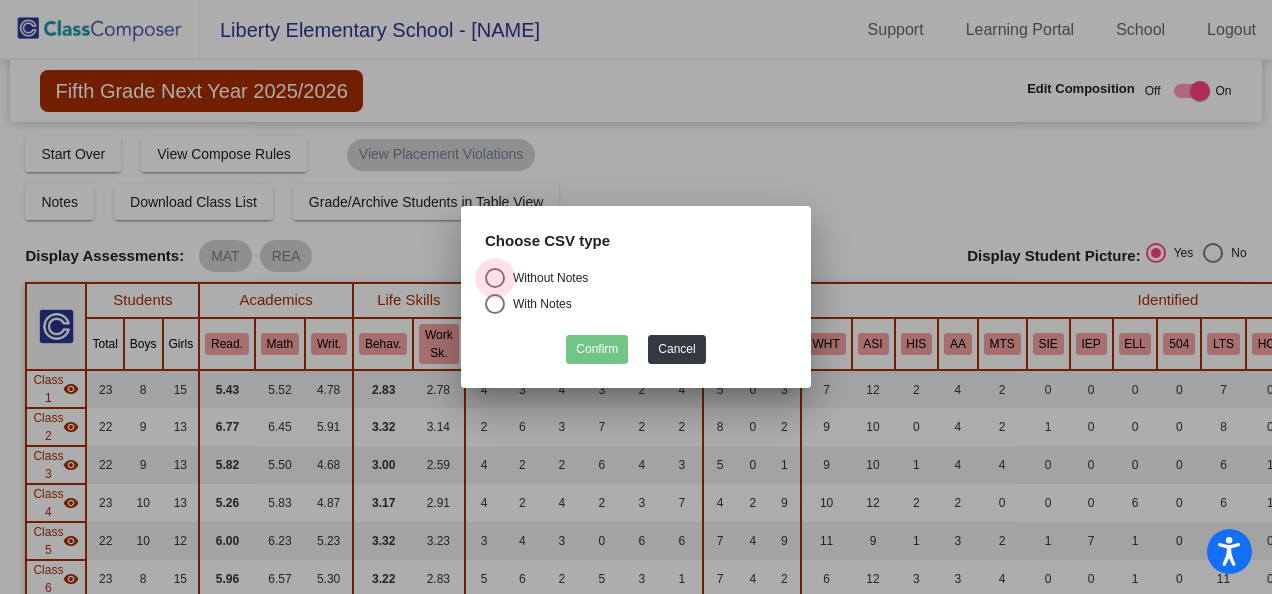 click at bounding box center [495, 278] 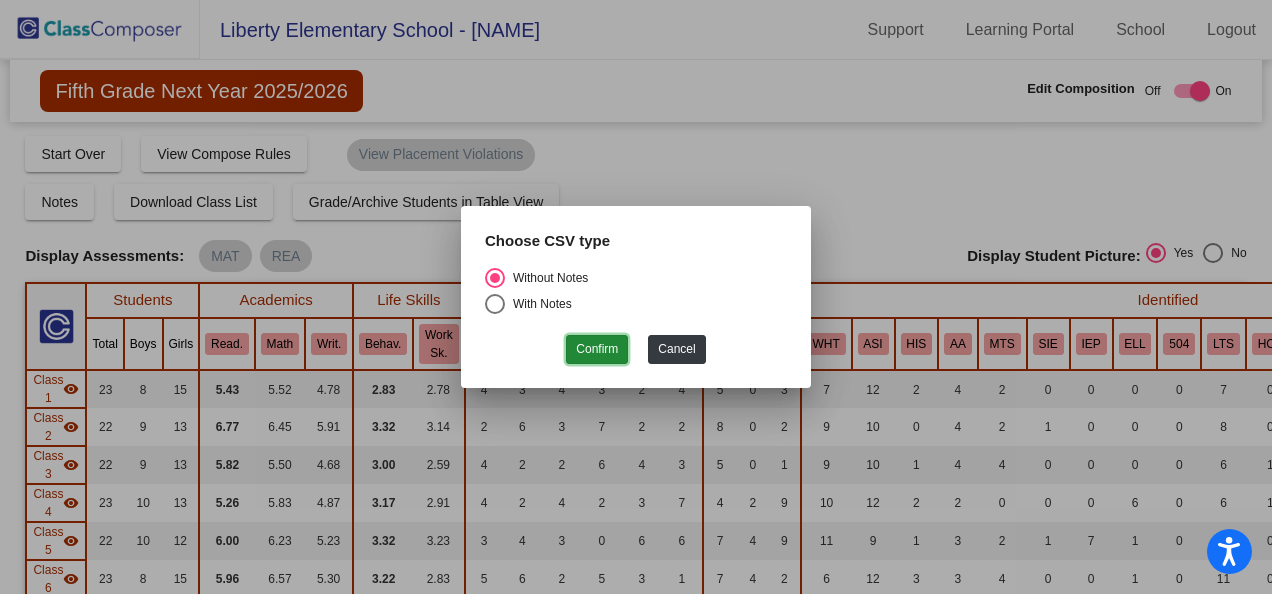 click on "Confirm" at bounding box center (597, 349) 